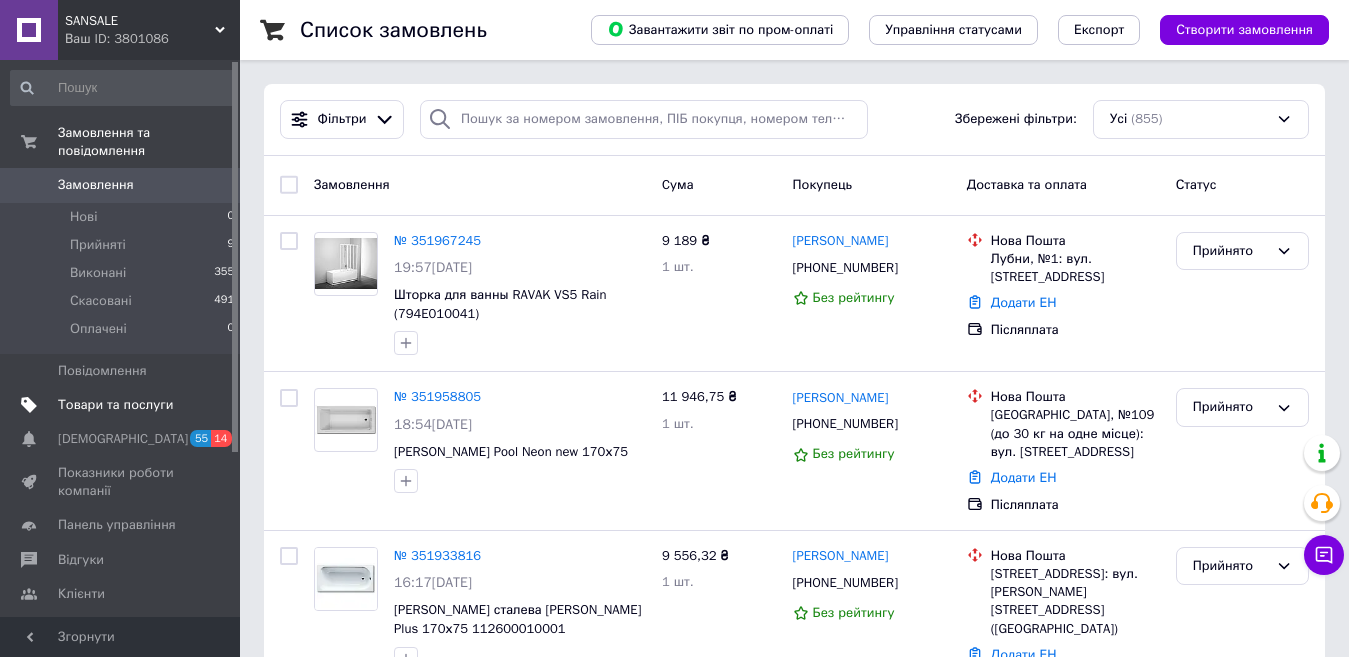 scroll, scrollTop: 0, scrollLeft: 0, axis: both 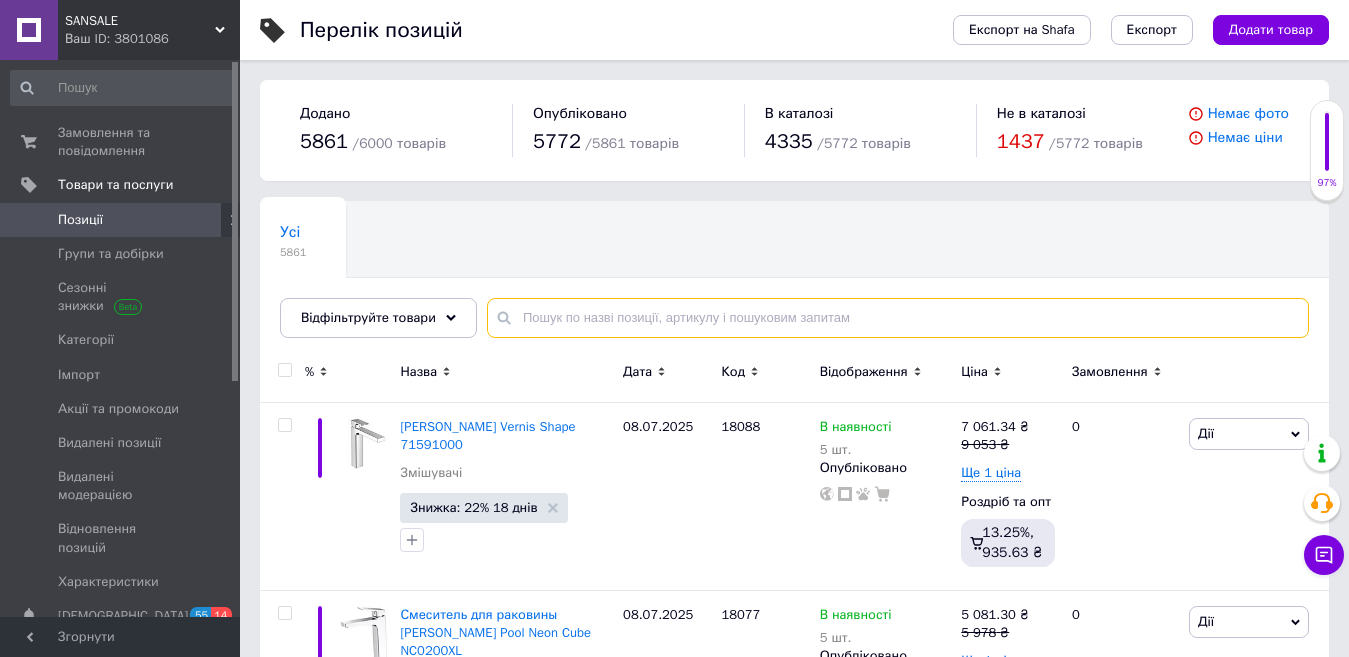 click at bounding box center (898, 318) 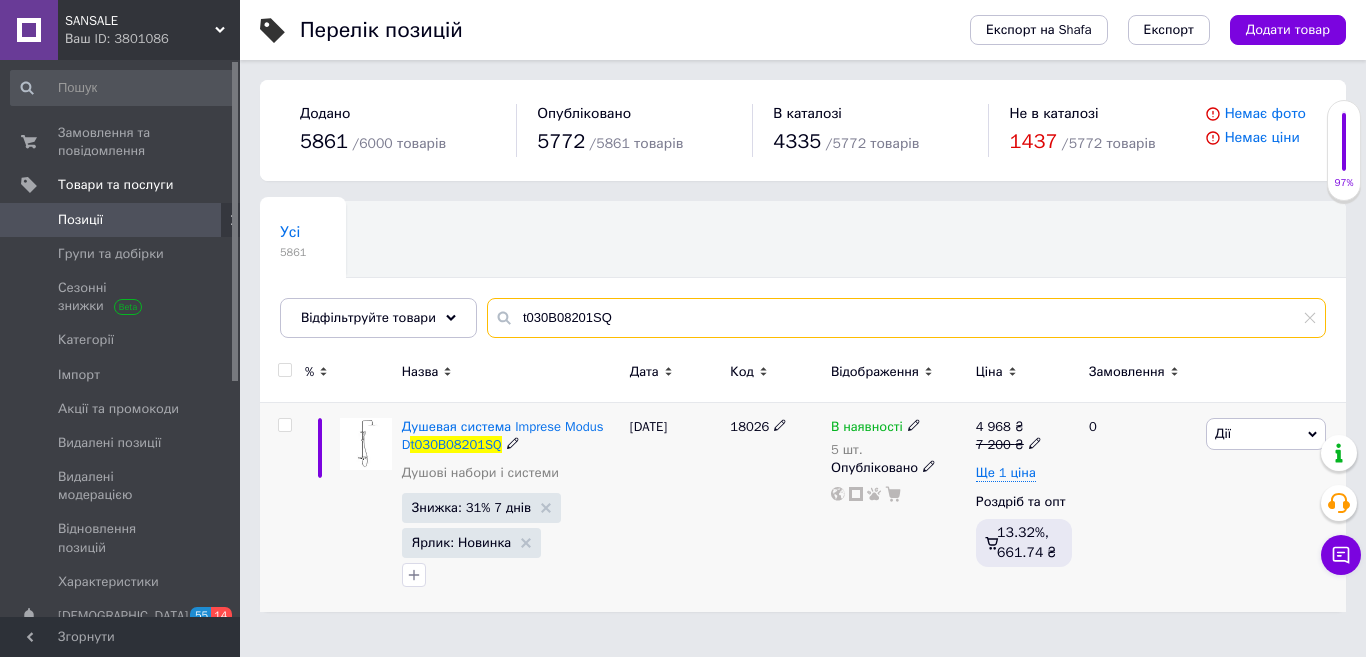 type on "t030B08201SQ" 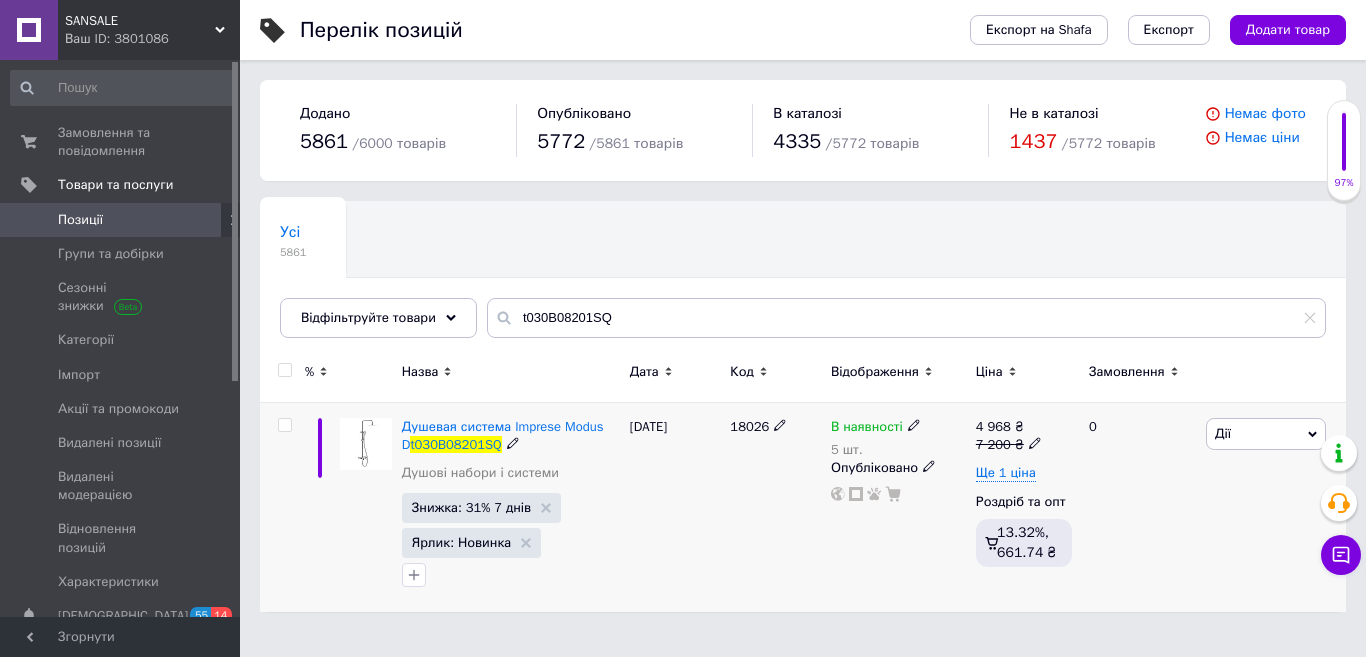 click on "В наявності" at bounding box center [867, 429] 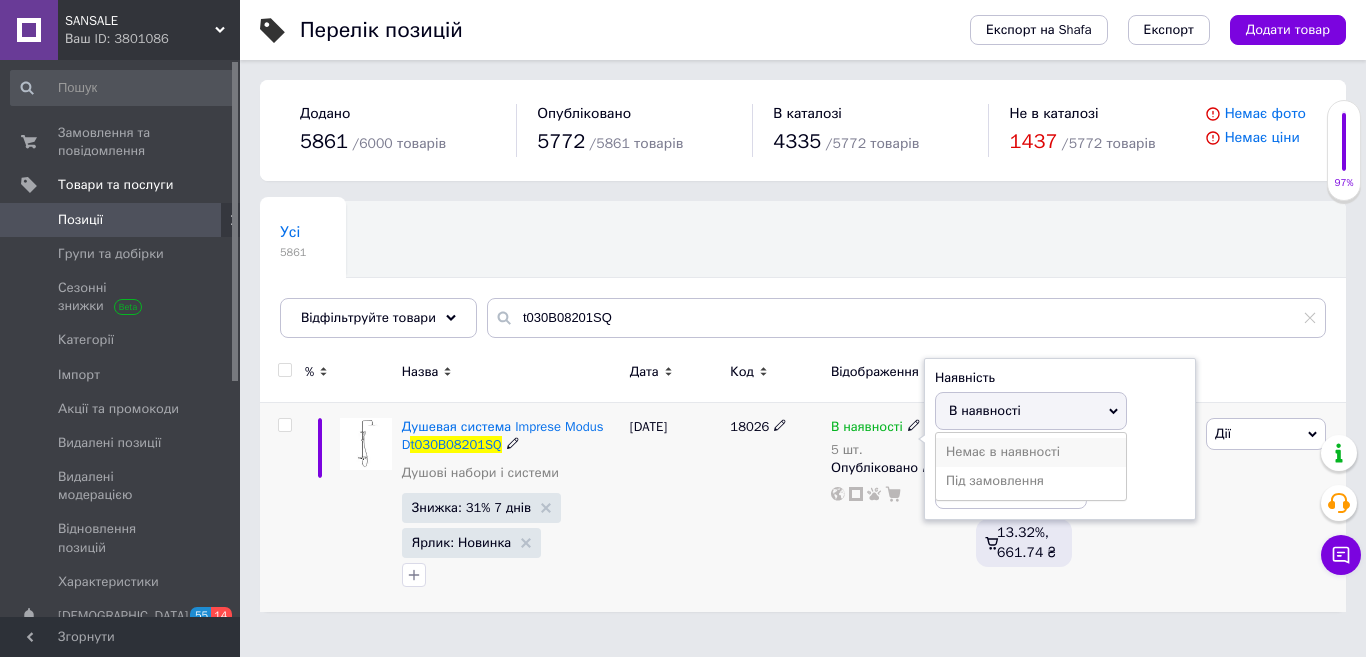 click on "Немає в наявності" at bounding box center (1031, 452) 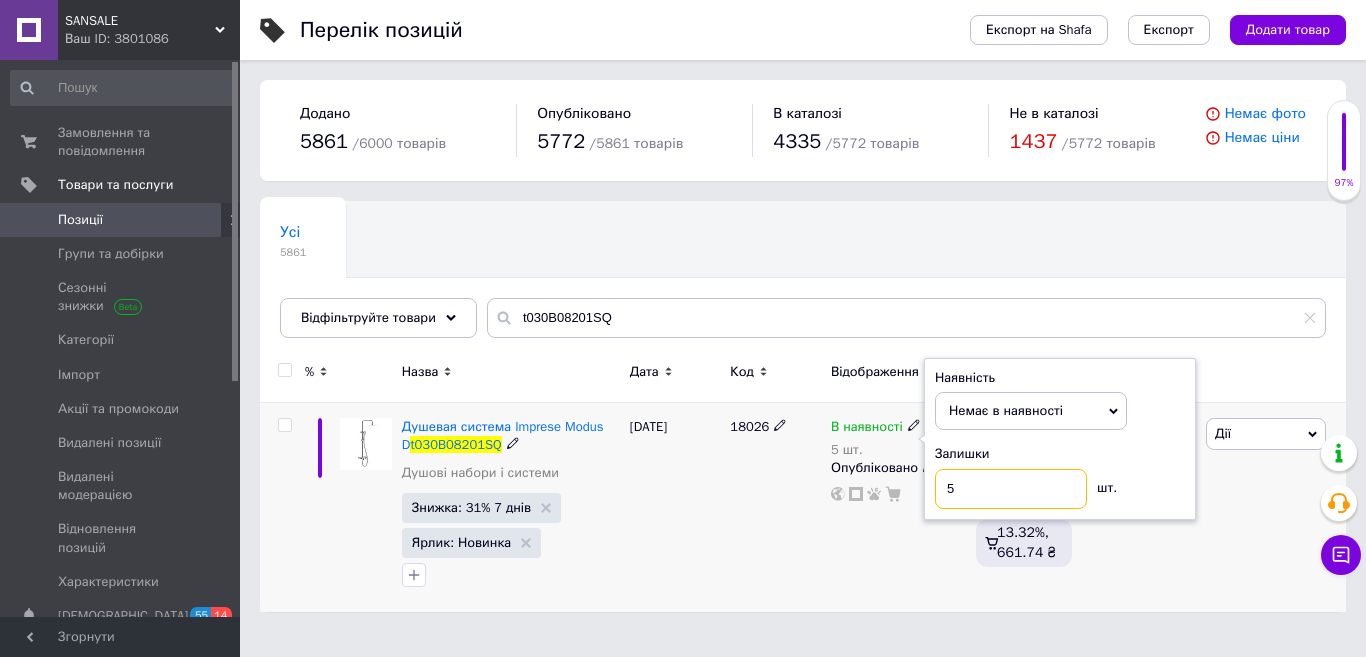 drag, startPoint x: 968, startPoint y: 482, endPoint x: 948, endPoint y: 486, distance: 20.396078 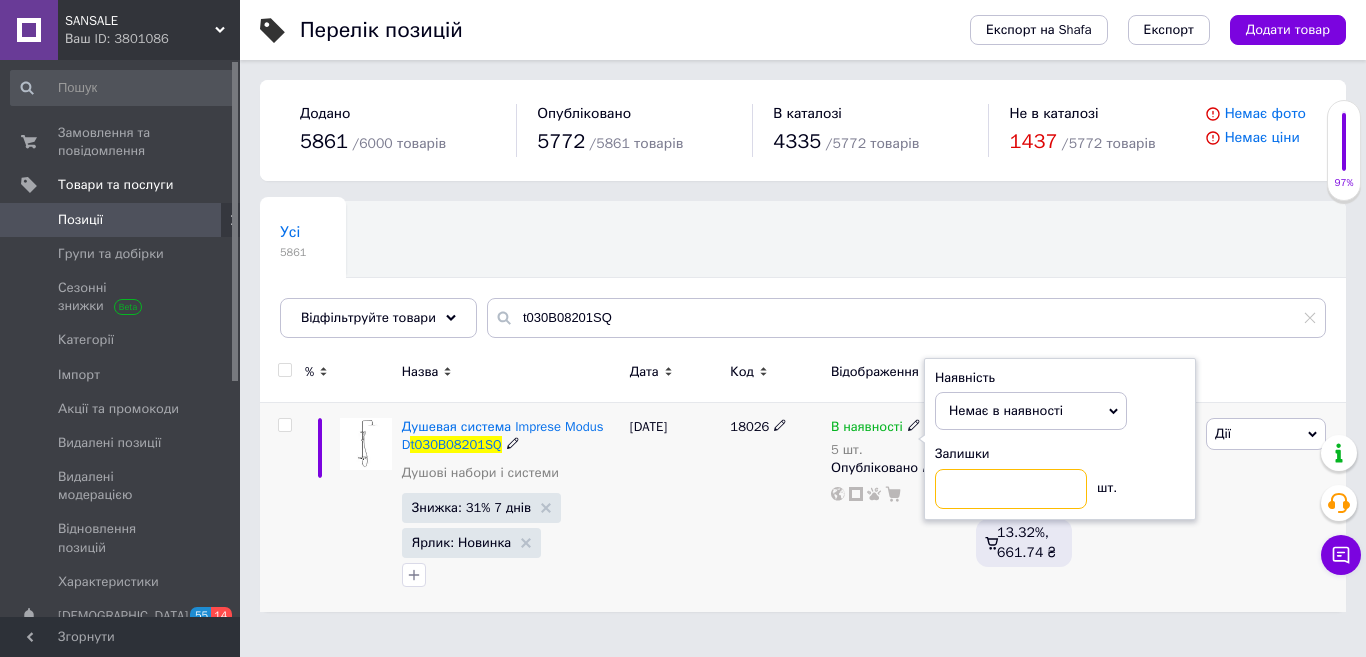 type 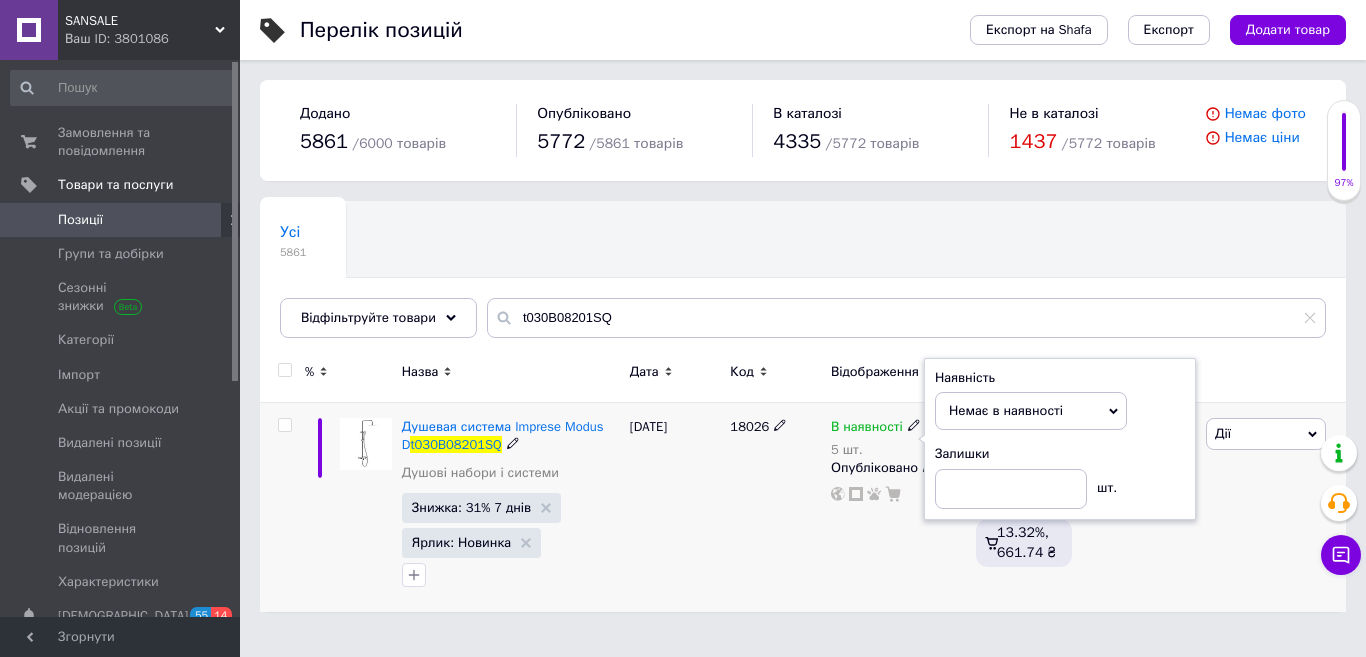 click on "18026" at bounding box center (775, 507) 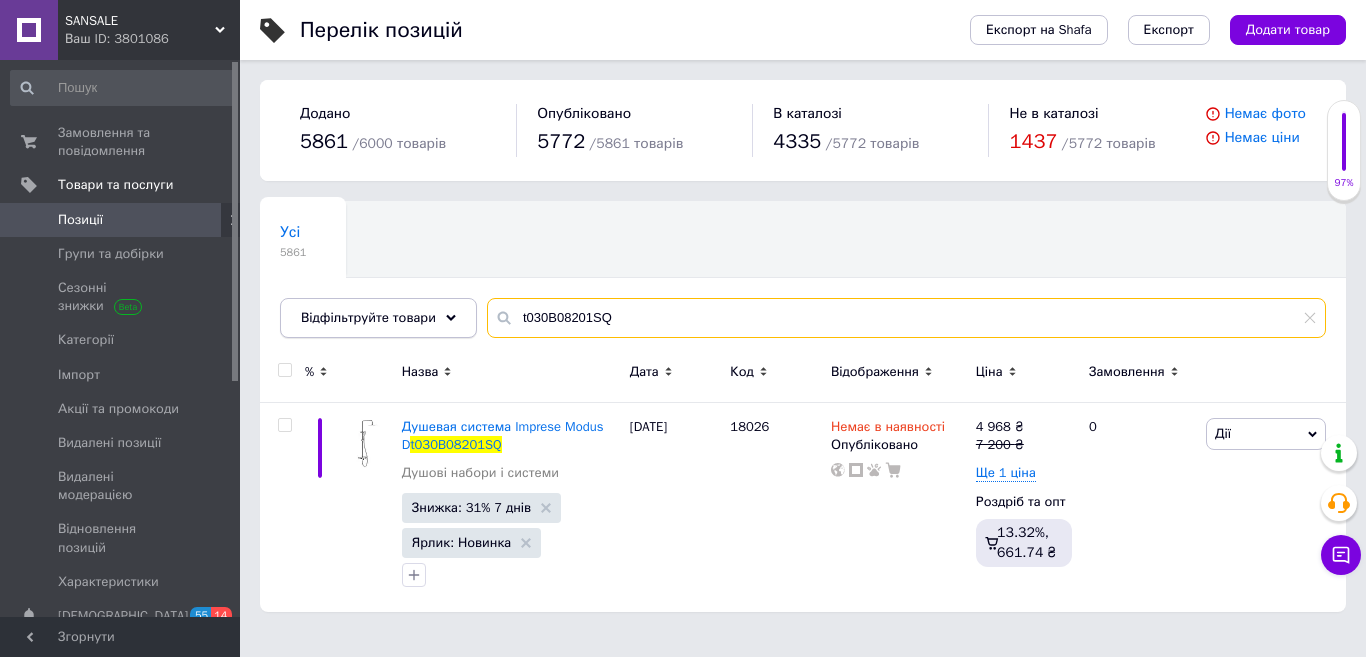 drag, startPoint x: 607, startPoint y: 318, endPoint x: 435, endPoint y: 313, distance: 172.07266 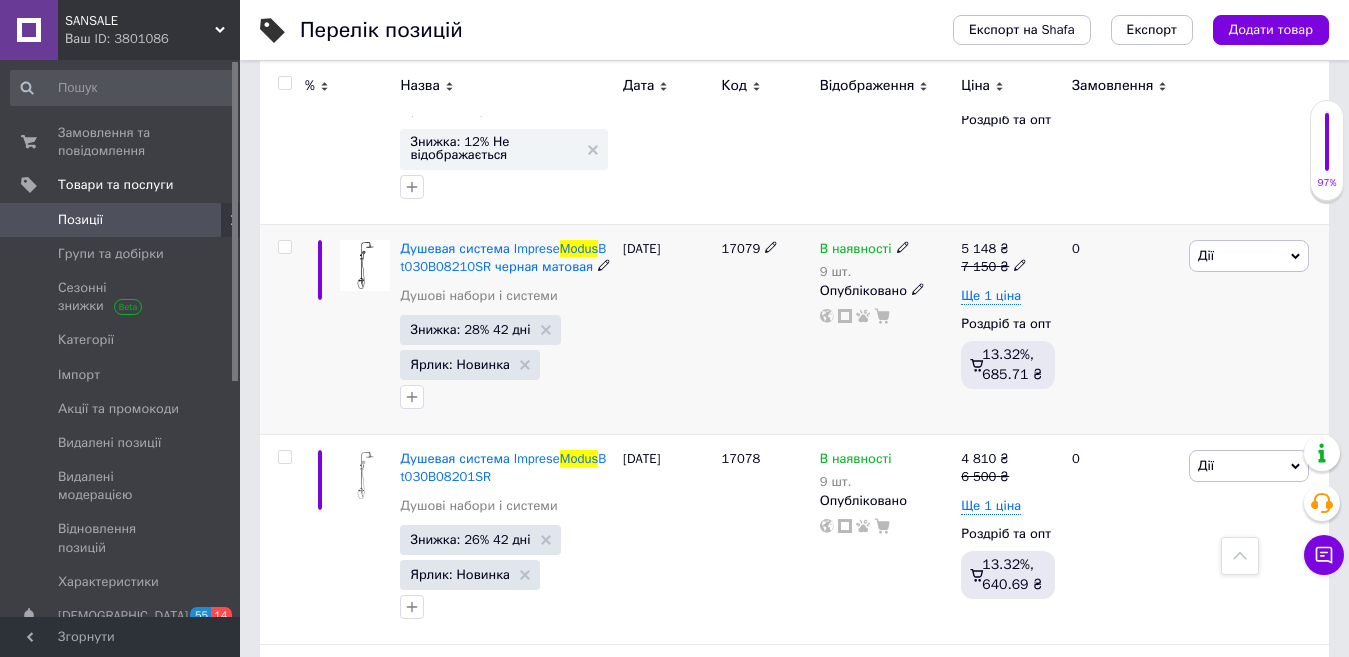 scroll, scrollTop: 1200, scrollLeft: 0, axis: vertical 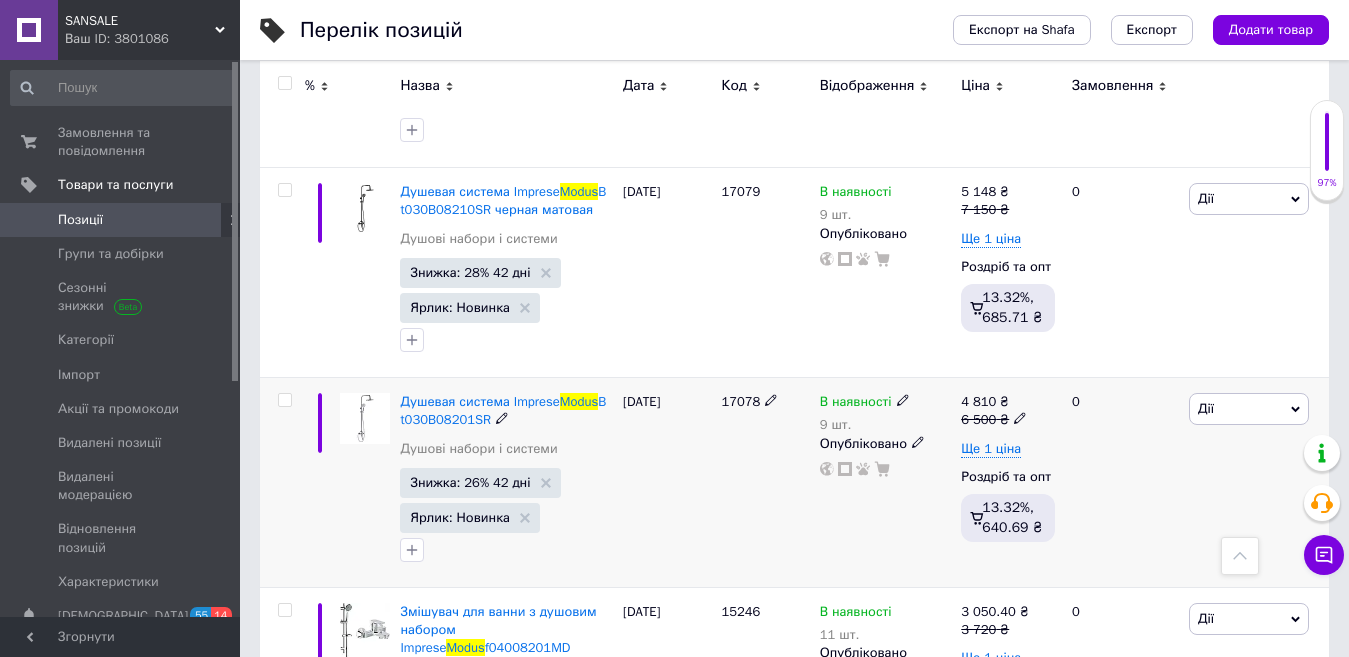 type on "modus" 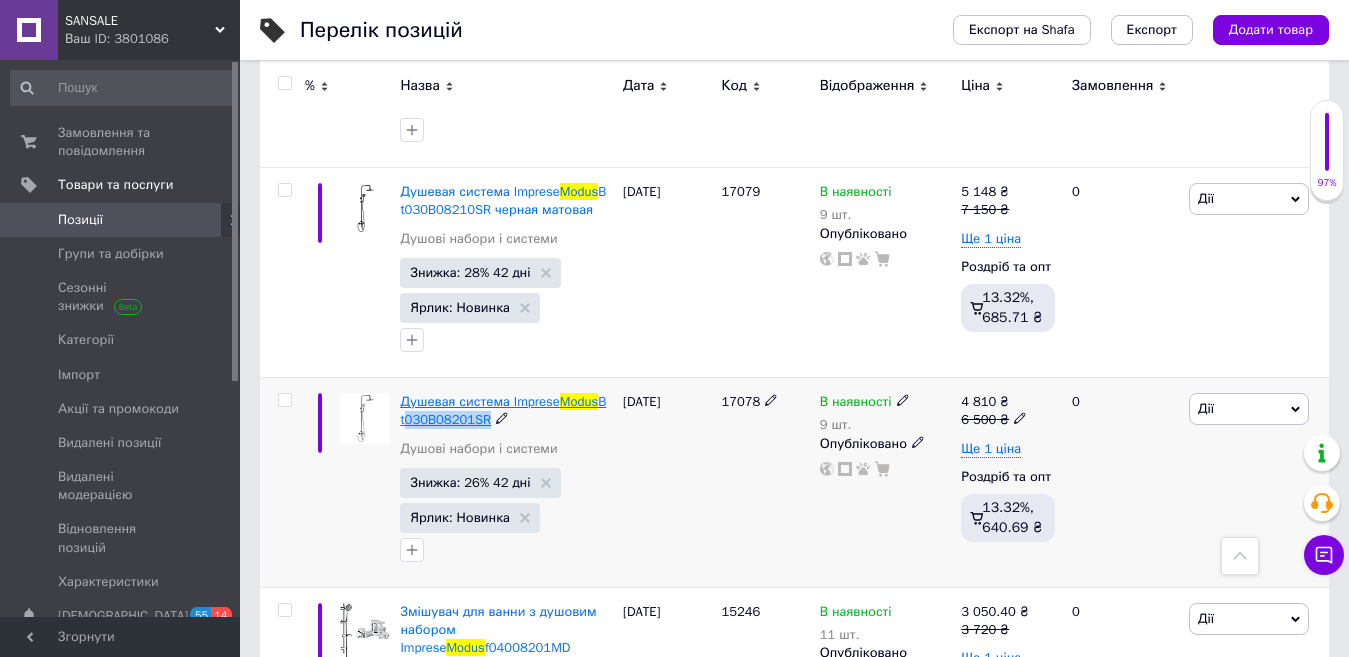 drag, startPoint x: 501, startPoint y: 386, endPoint x: 401, endPoint y: 390, distance: 100.07997 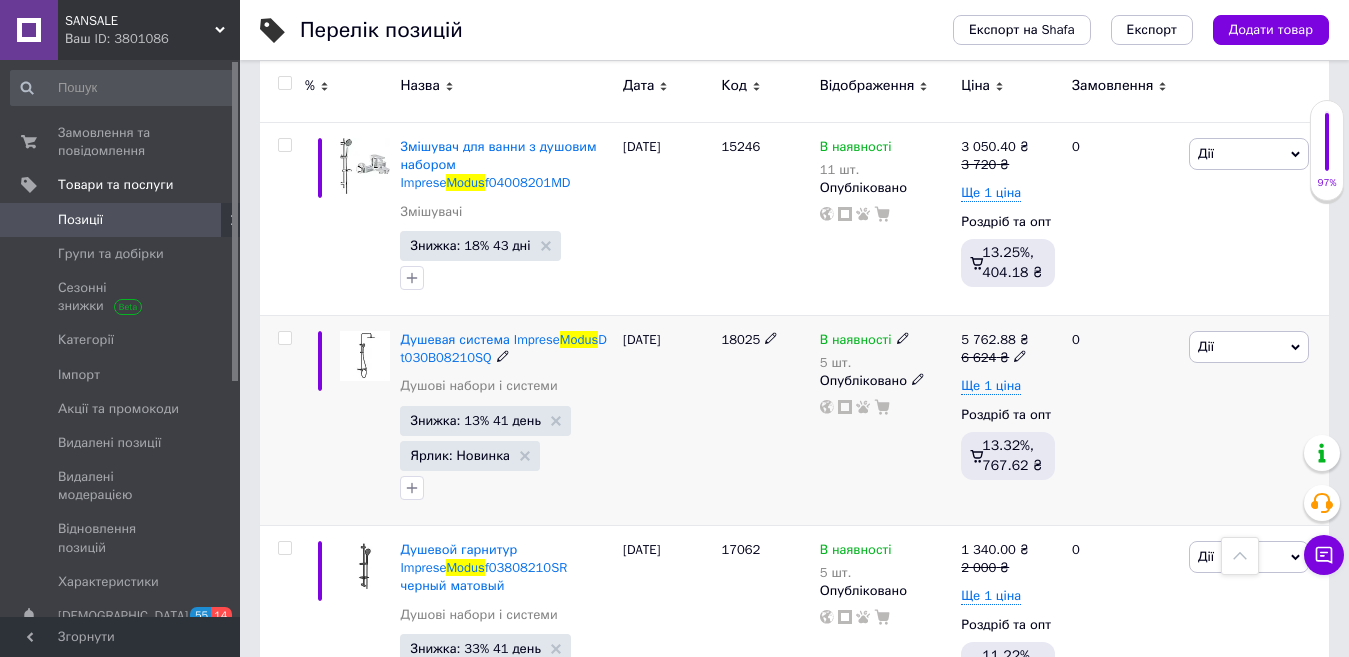 scroll, scrollTop: 1700, scrollLeft: 0, axis: vertical 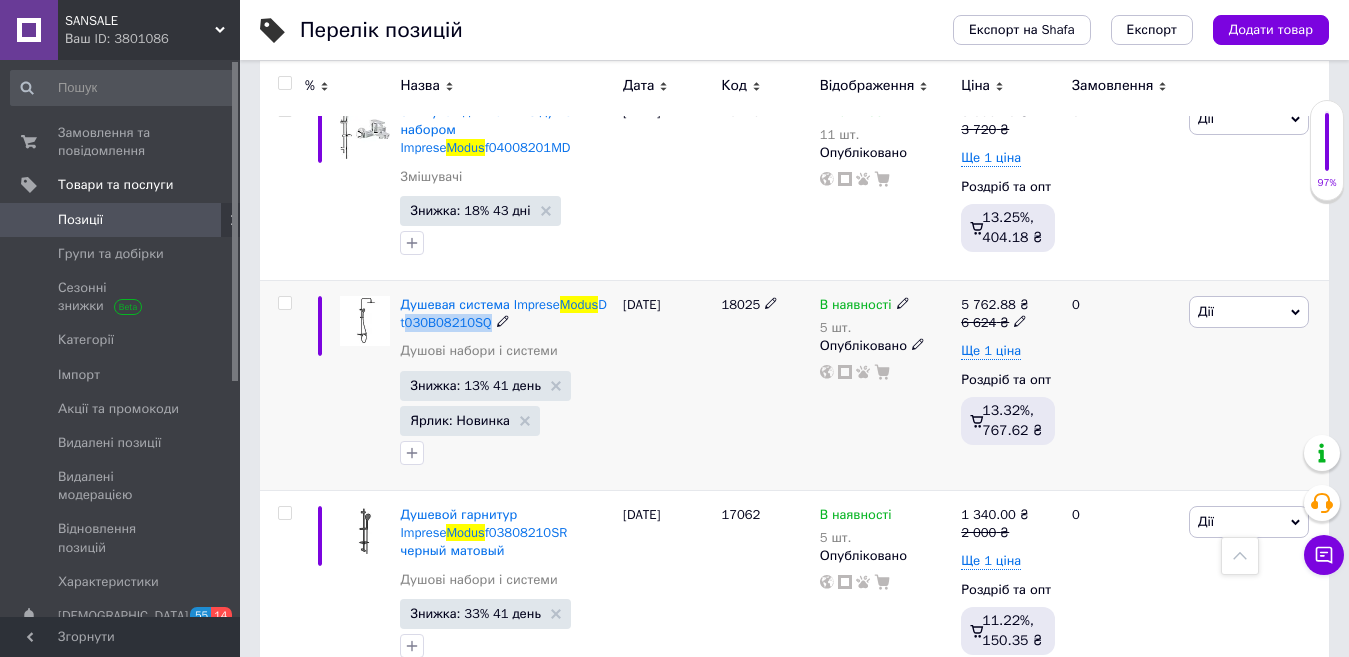drag, startPoint x: 516, startPoint y: 280, endPoint x: 399, endPoint y: 287, distance: 117.20921 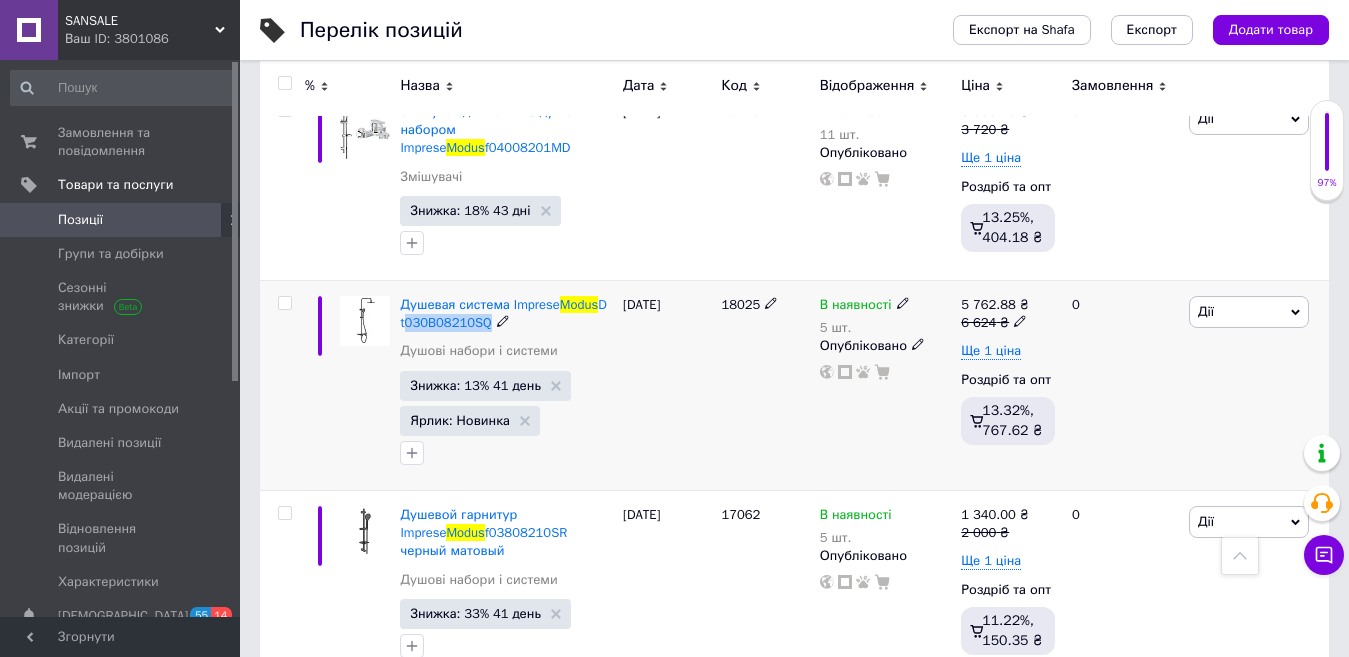 copy on "t030B08210SQ" 